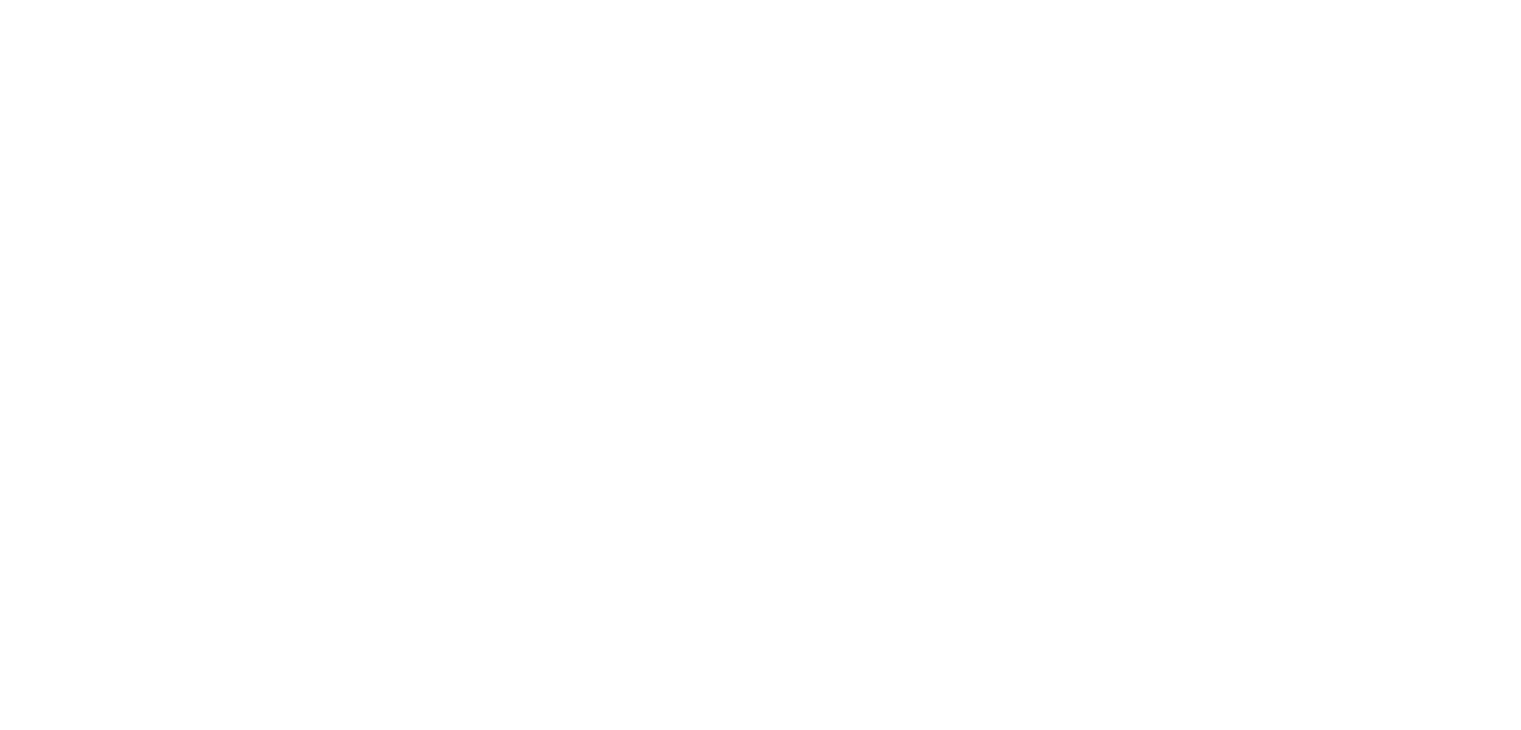 scroll, scrollTop: 0, scrollLeft: 0, axis: both 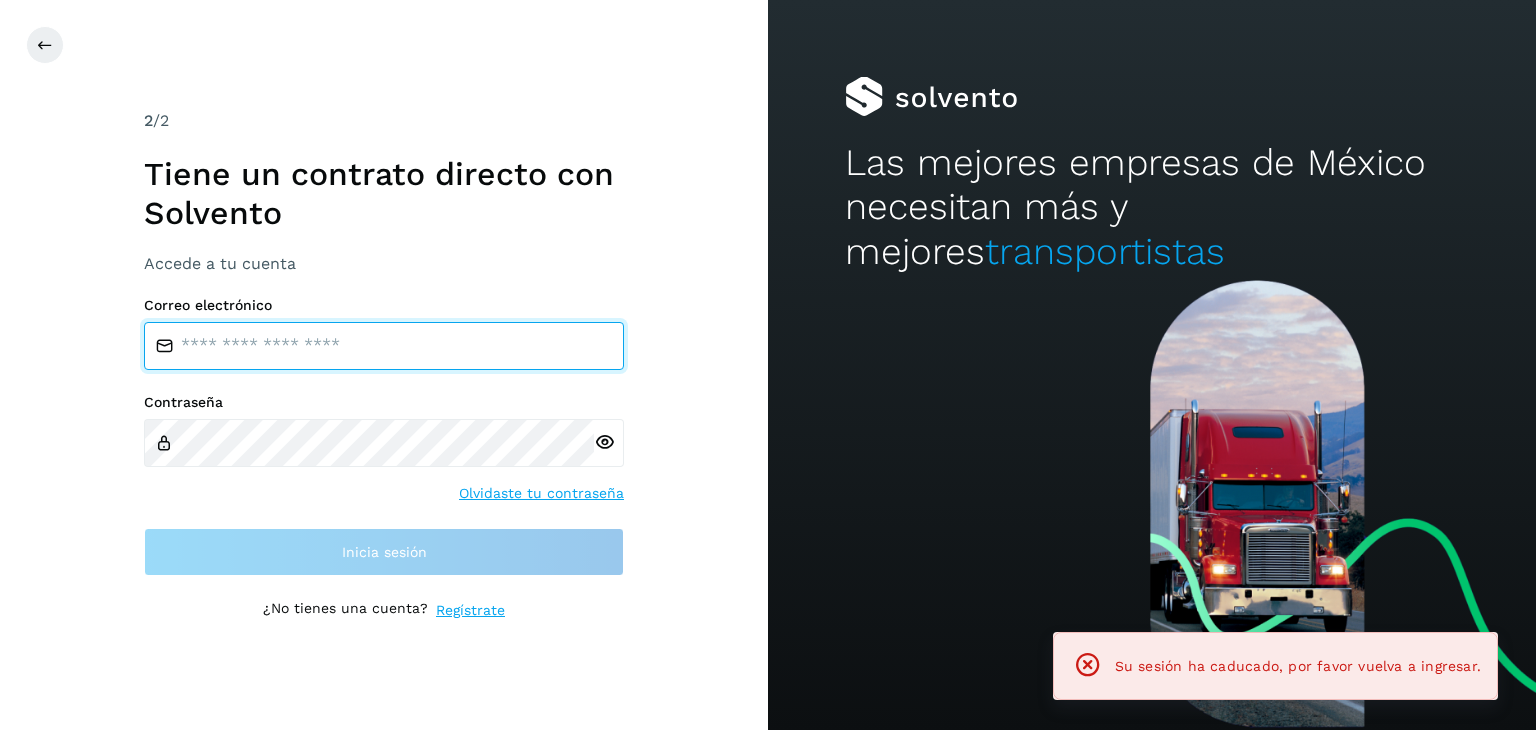 click at bounding box center [384, 346] 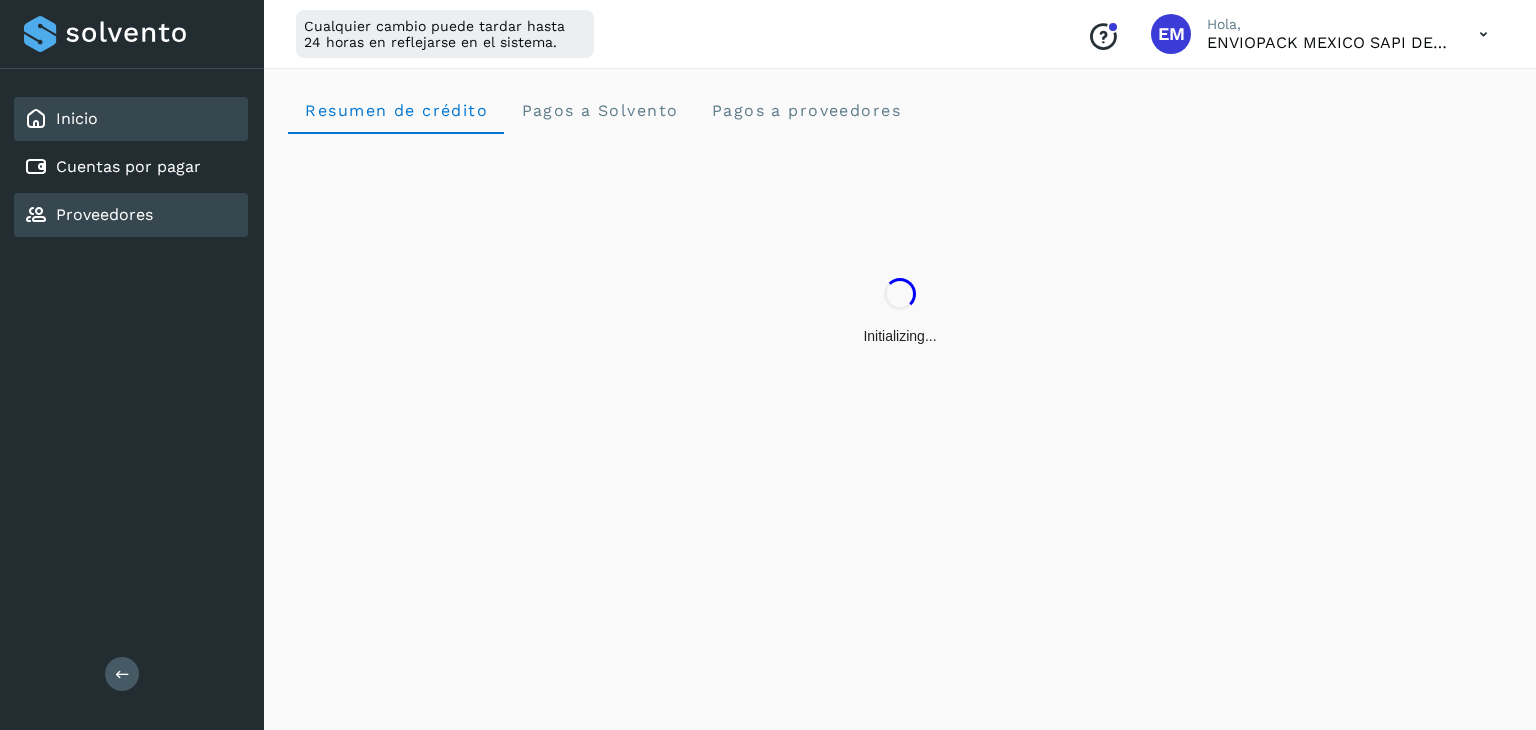 click on "Proveedores" at bounding box center [104, 214] 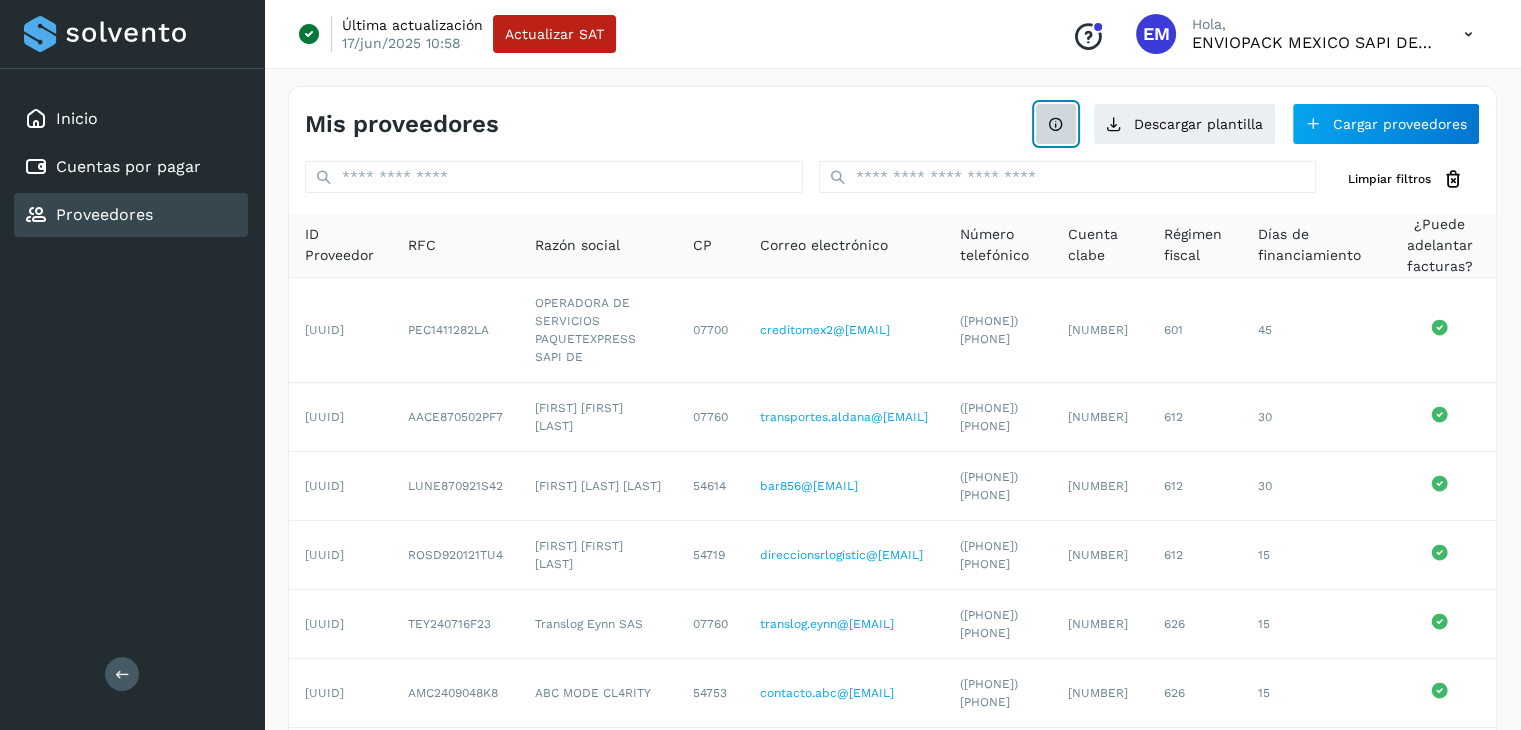 click 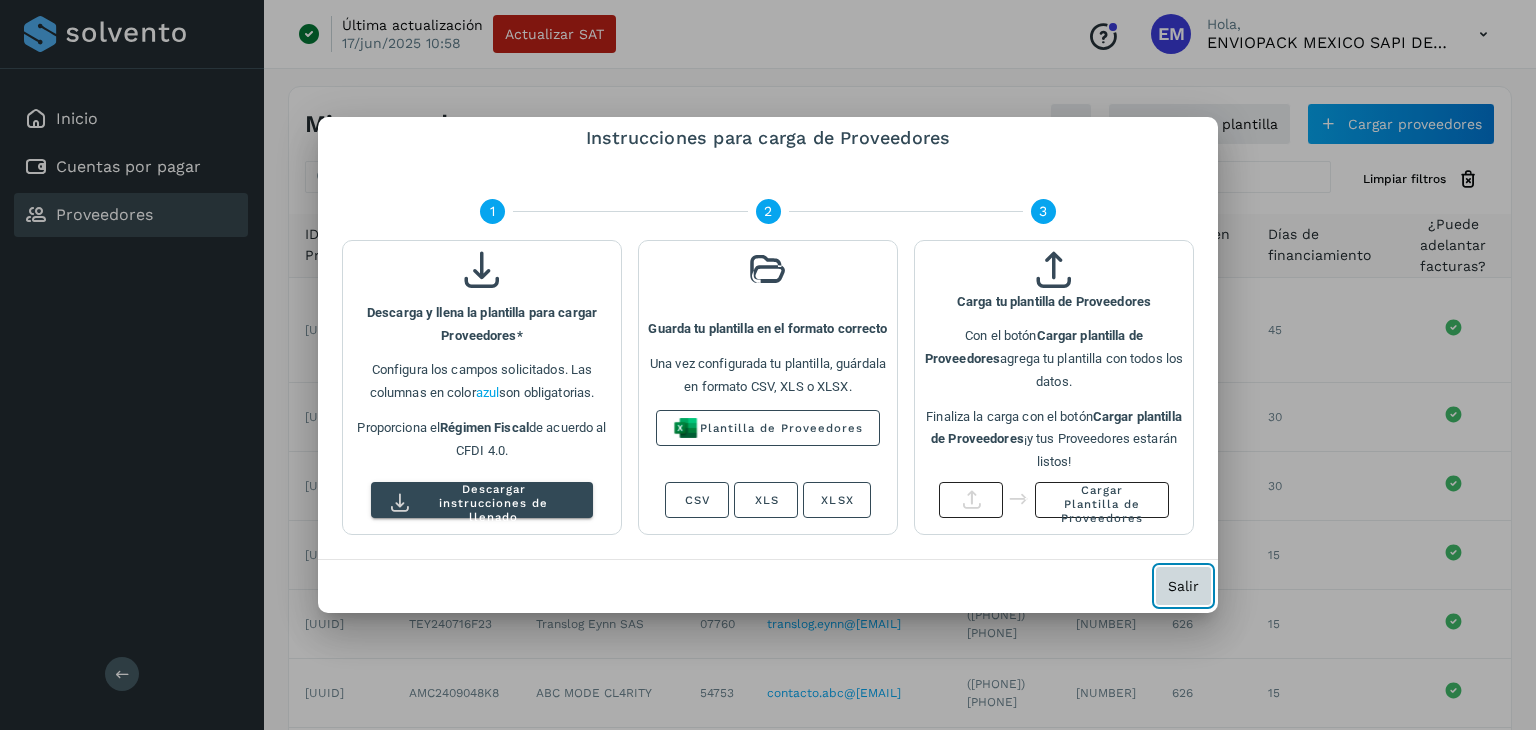click on "Salir" 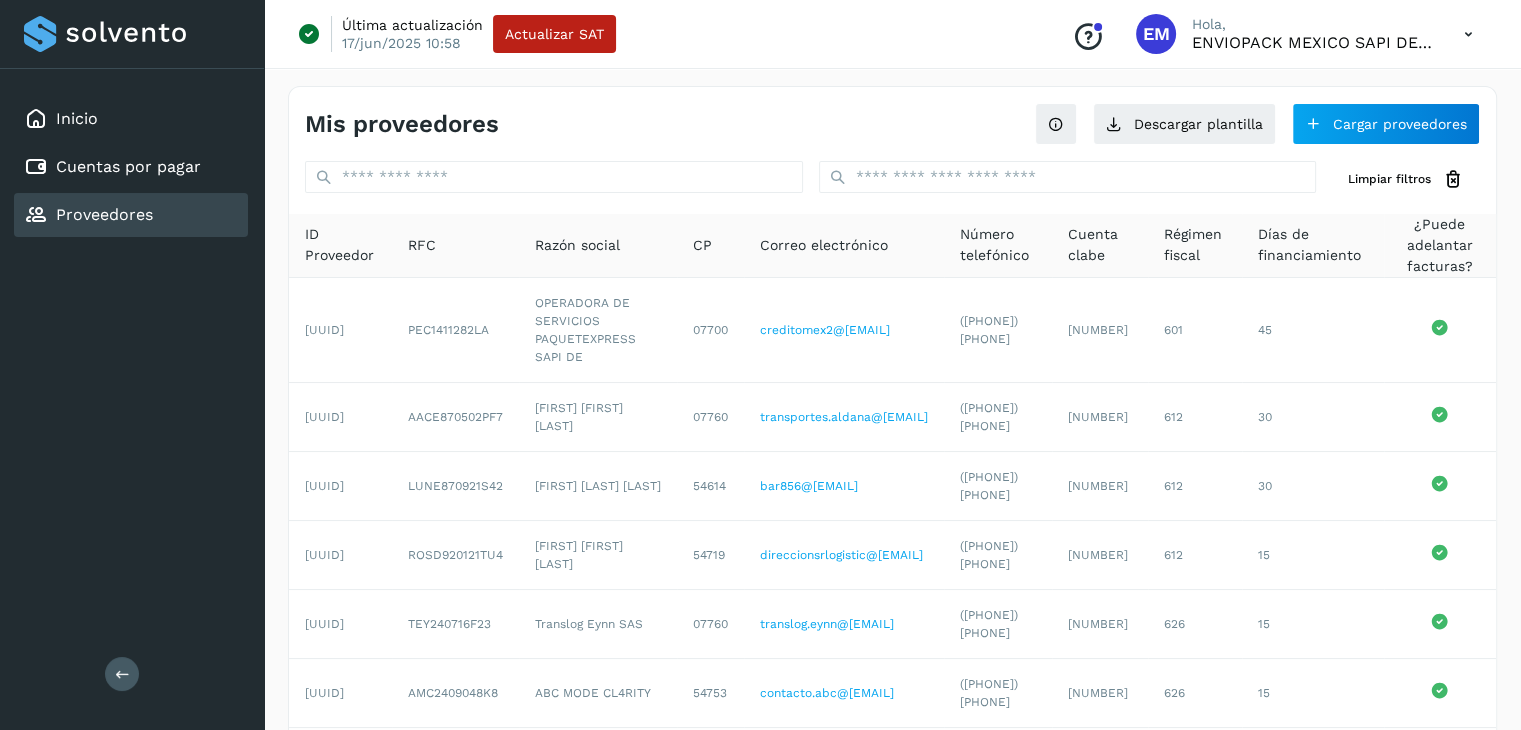 click on "Conoce nuestros beneficios" at bounding box center [1088, 37] 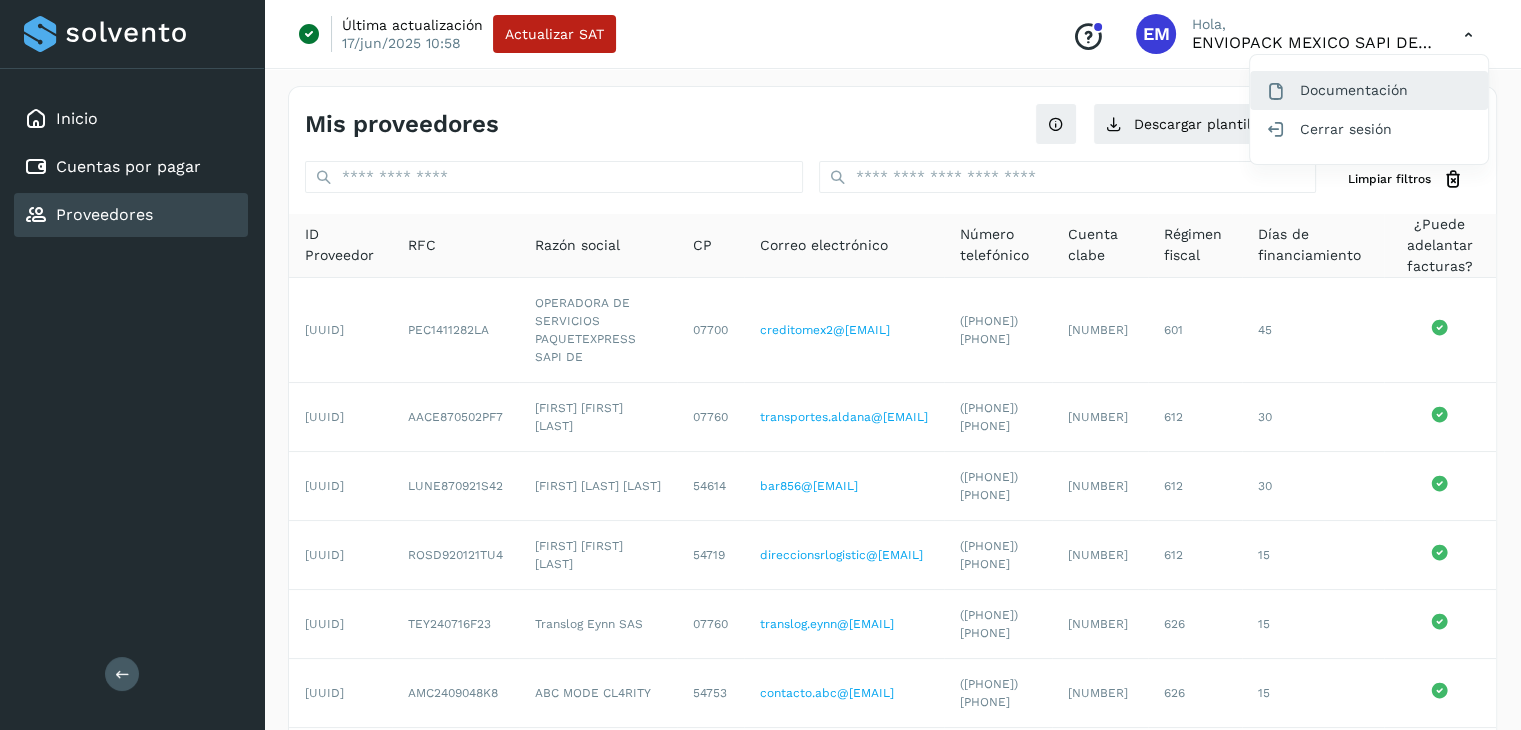click on "Documentación" 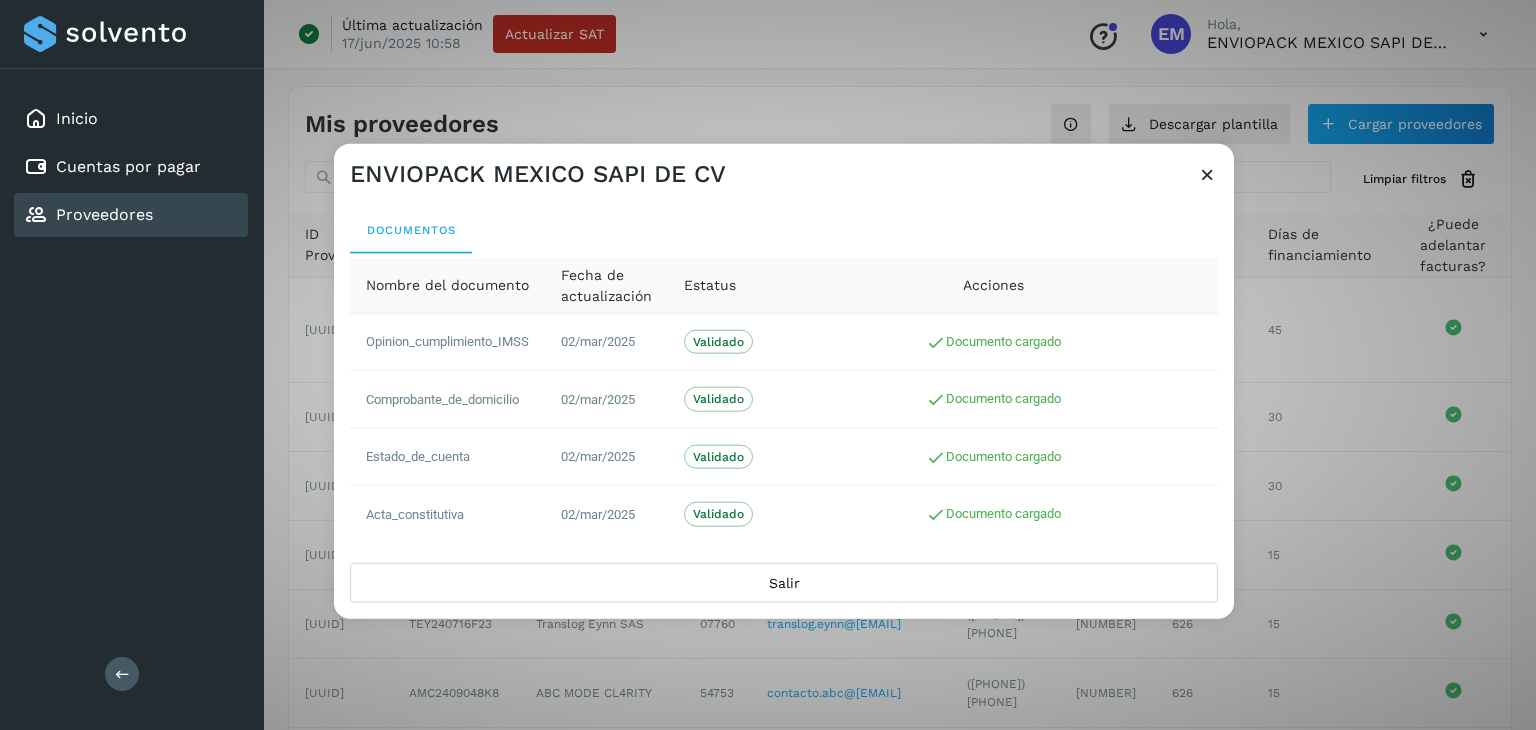 click at bounding box center (1207, 174) 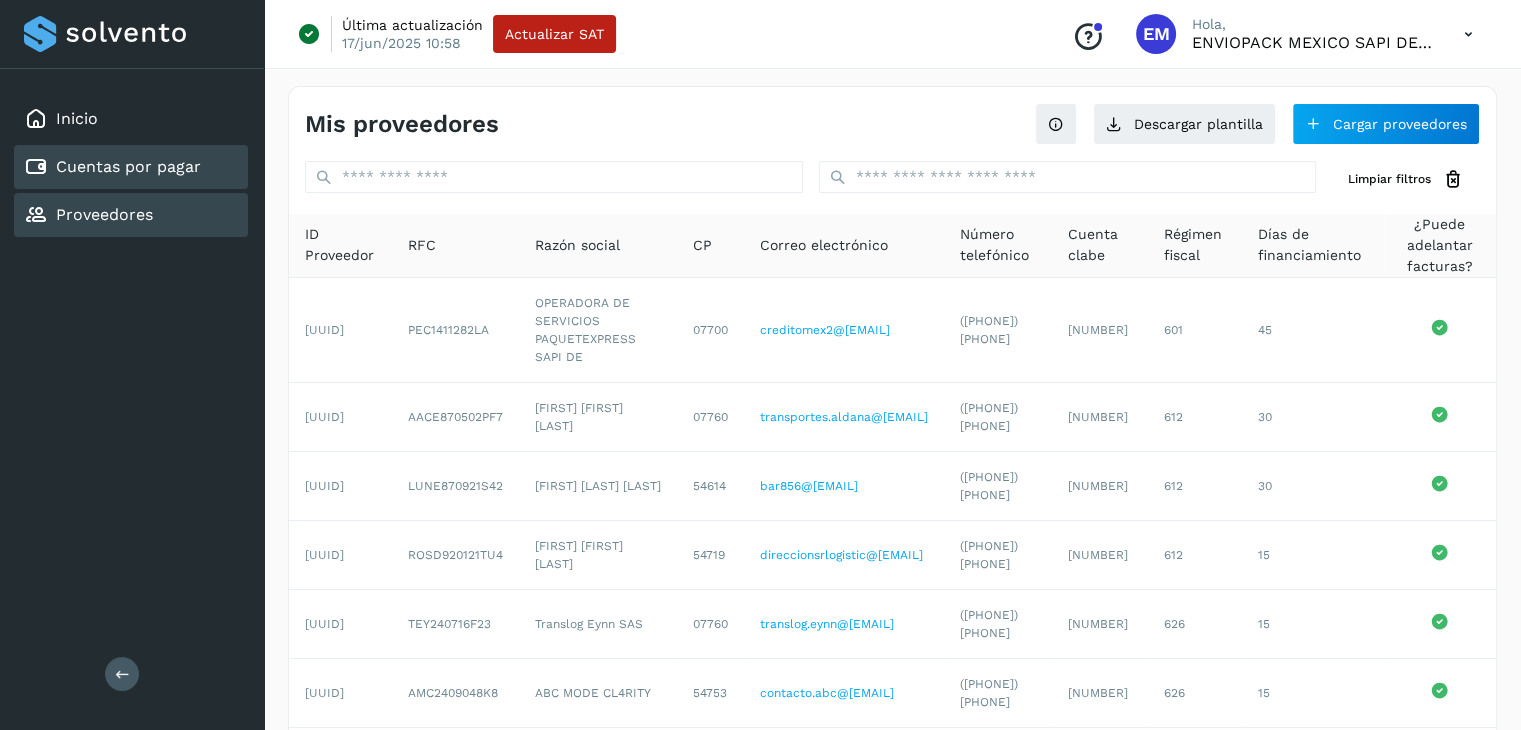 click on "Cuentas por pagar" 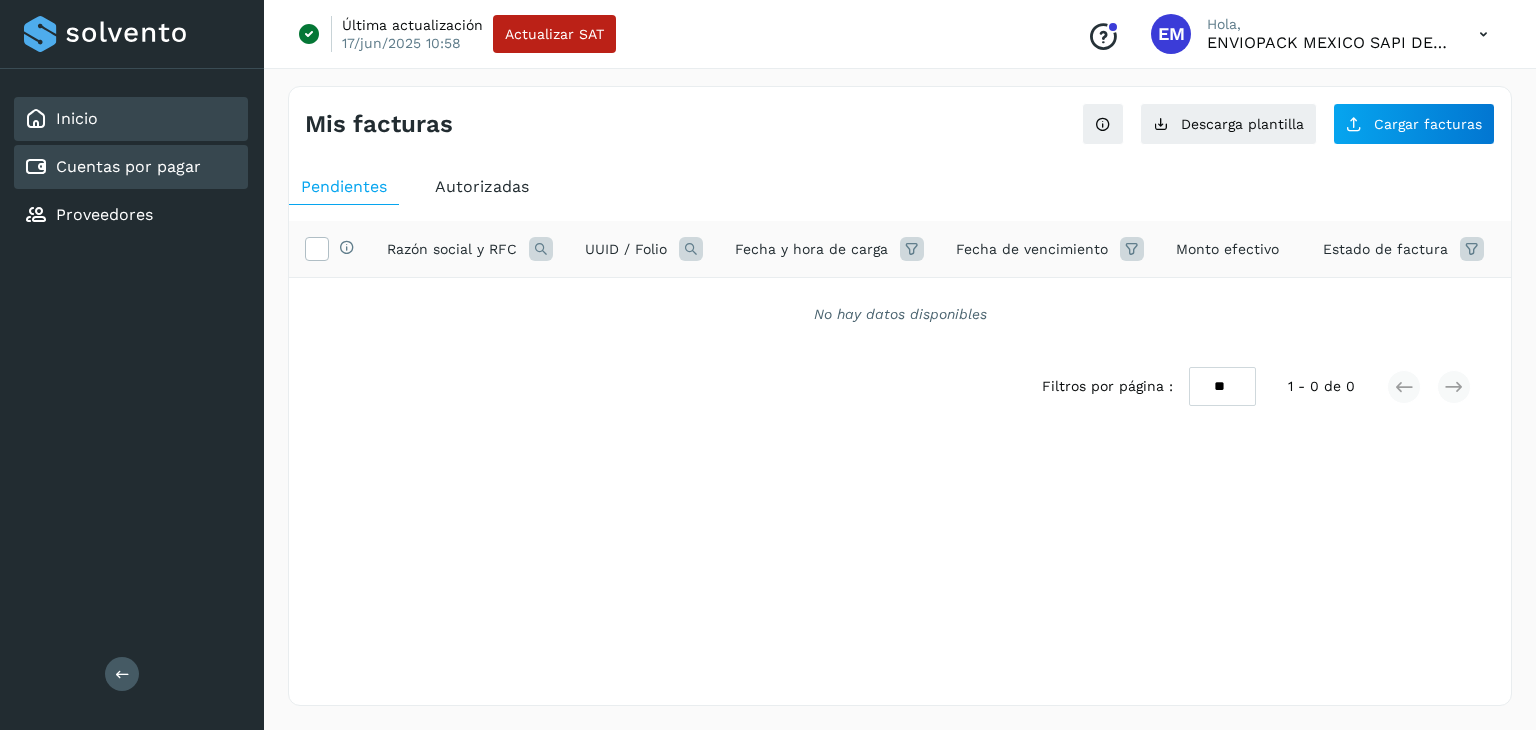 click on "Inicio" 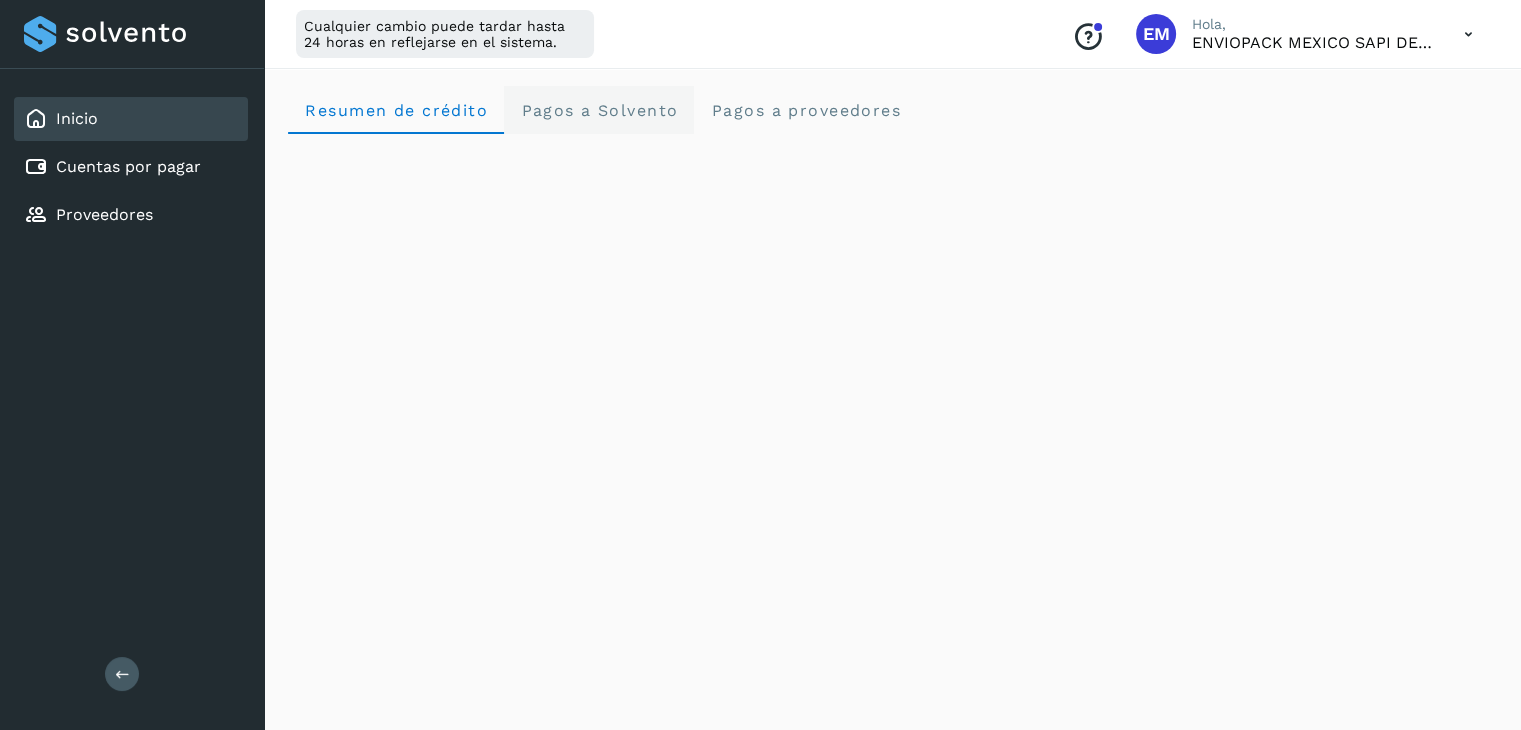 click on "Pagos a Solvento" 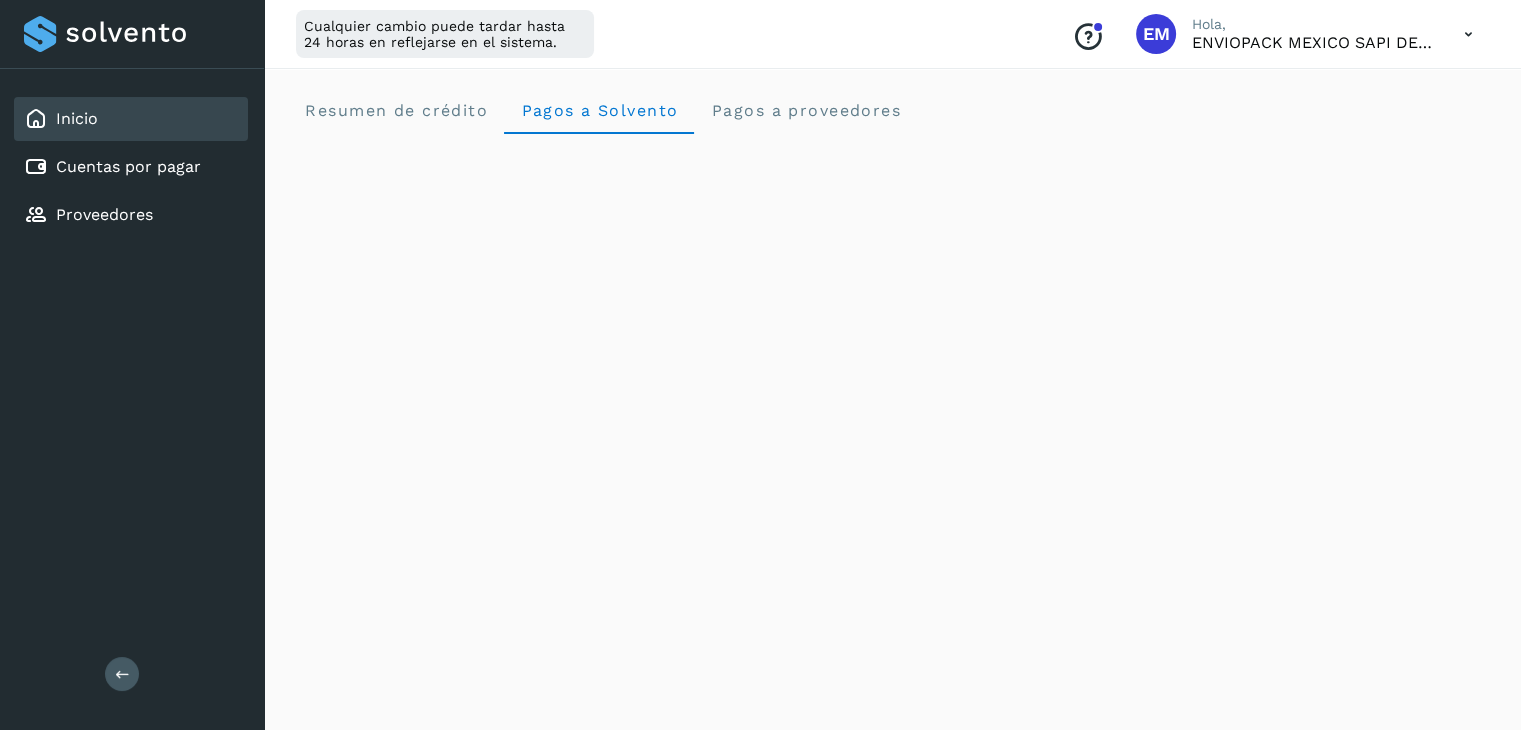 click at bounding box center [1468, 34] 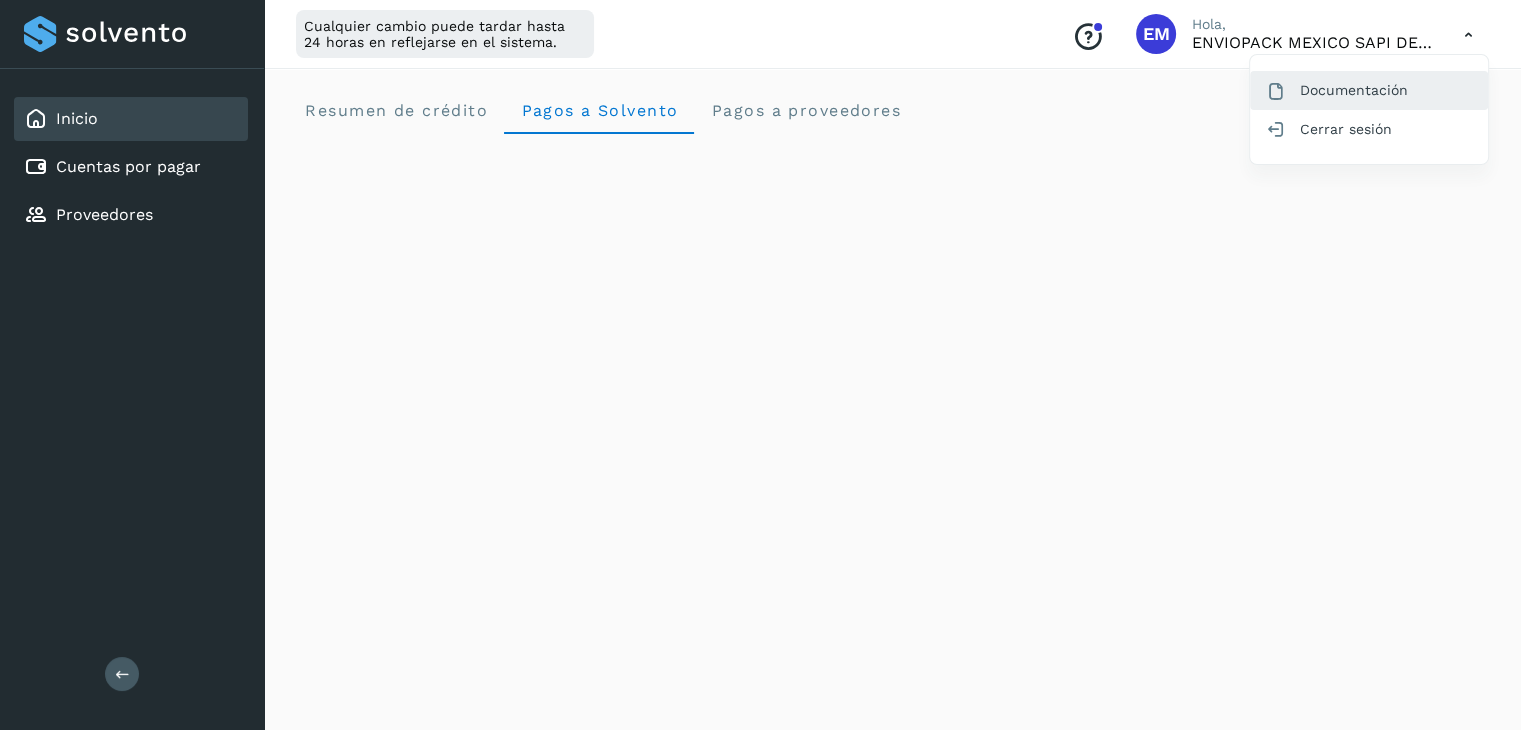 click on "Documentación" 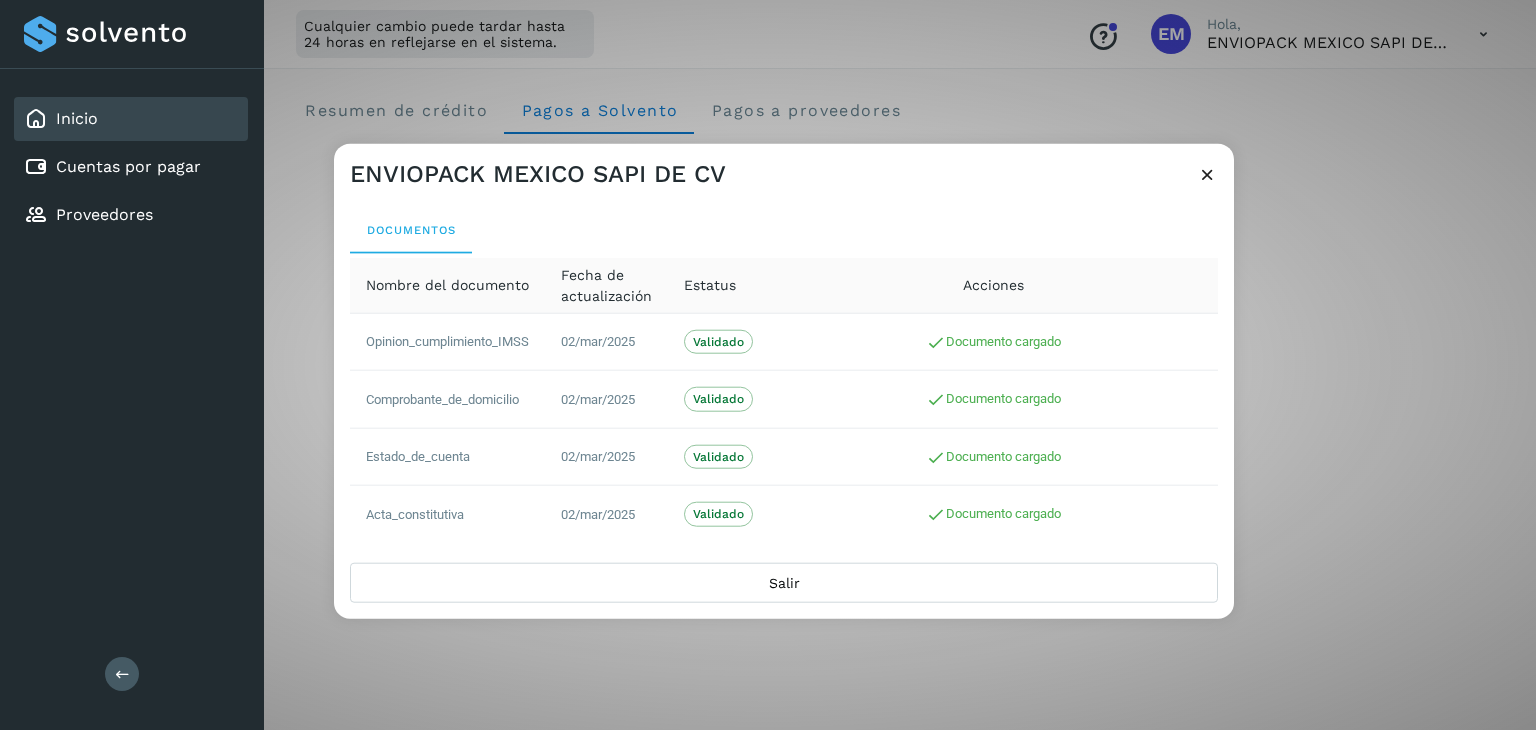 click at bounding box center [1207, 174] 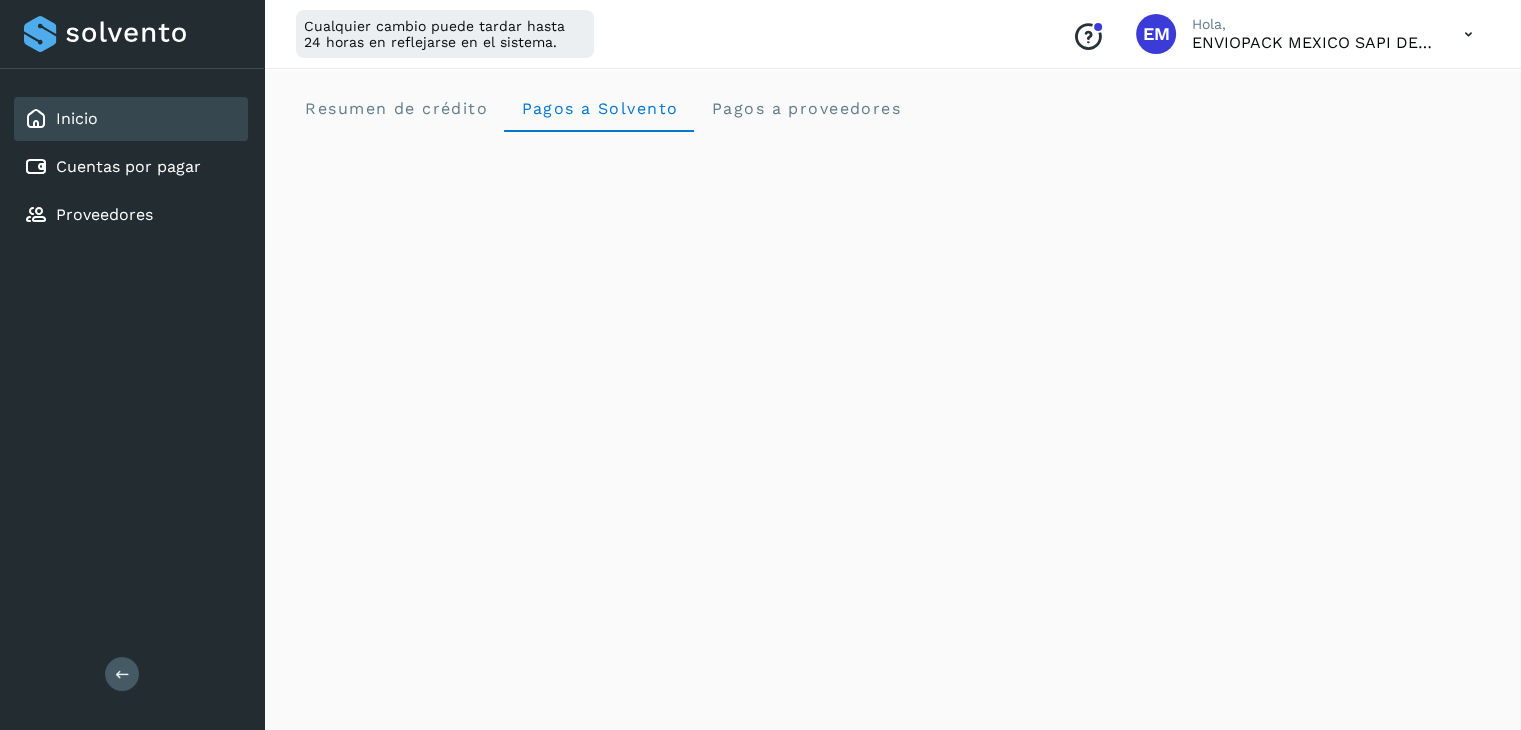 scroll, scrollTop: 0, scrollLeft: 0, axis: both 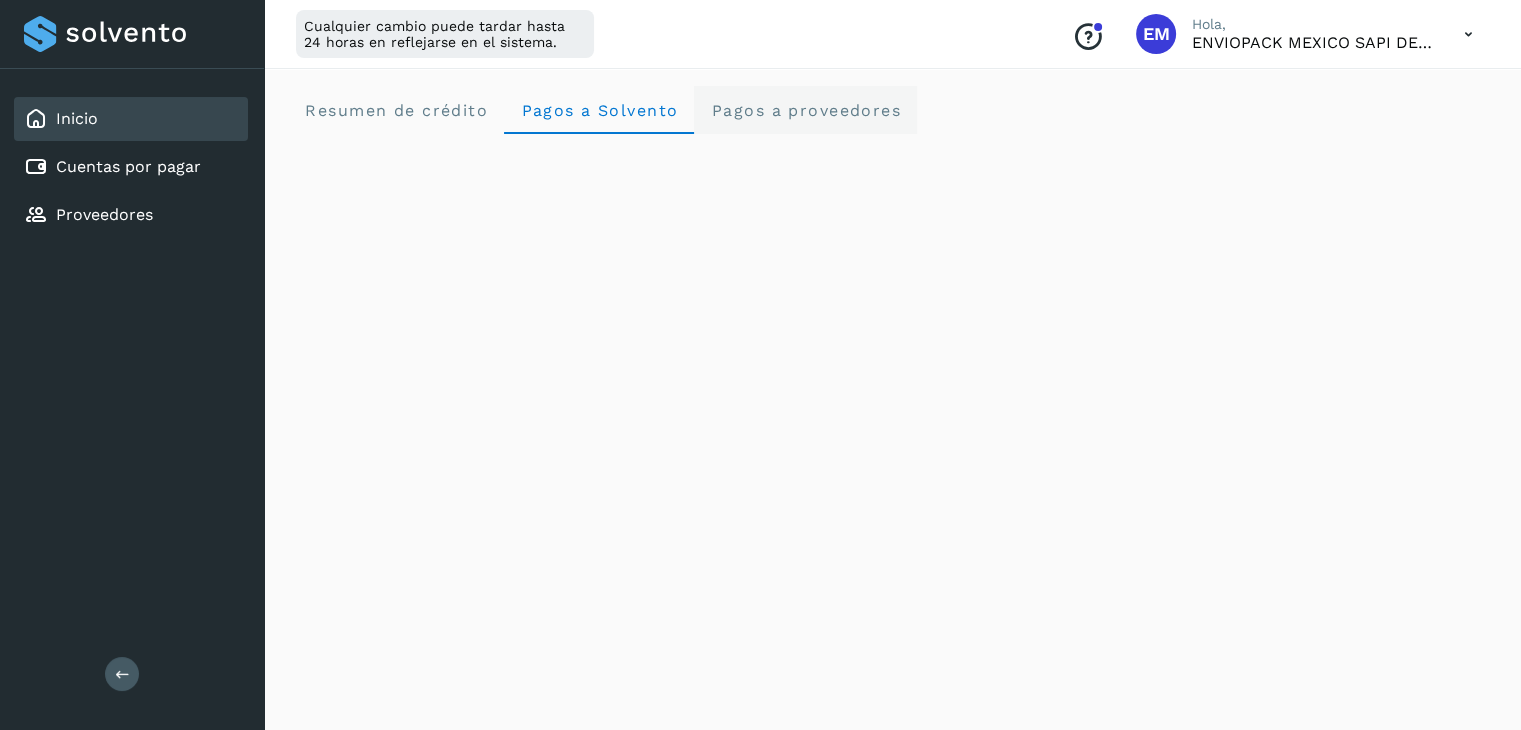 click on "Pagos a proveedores" 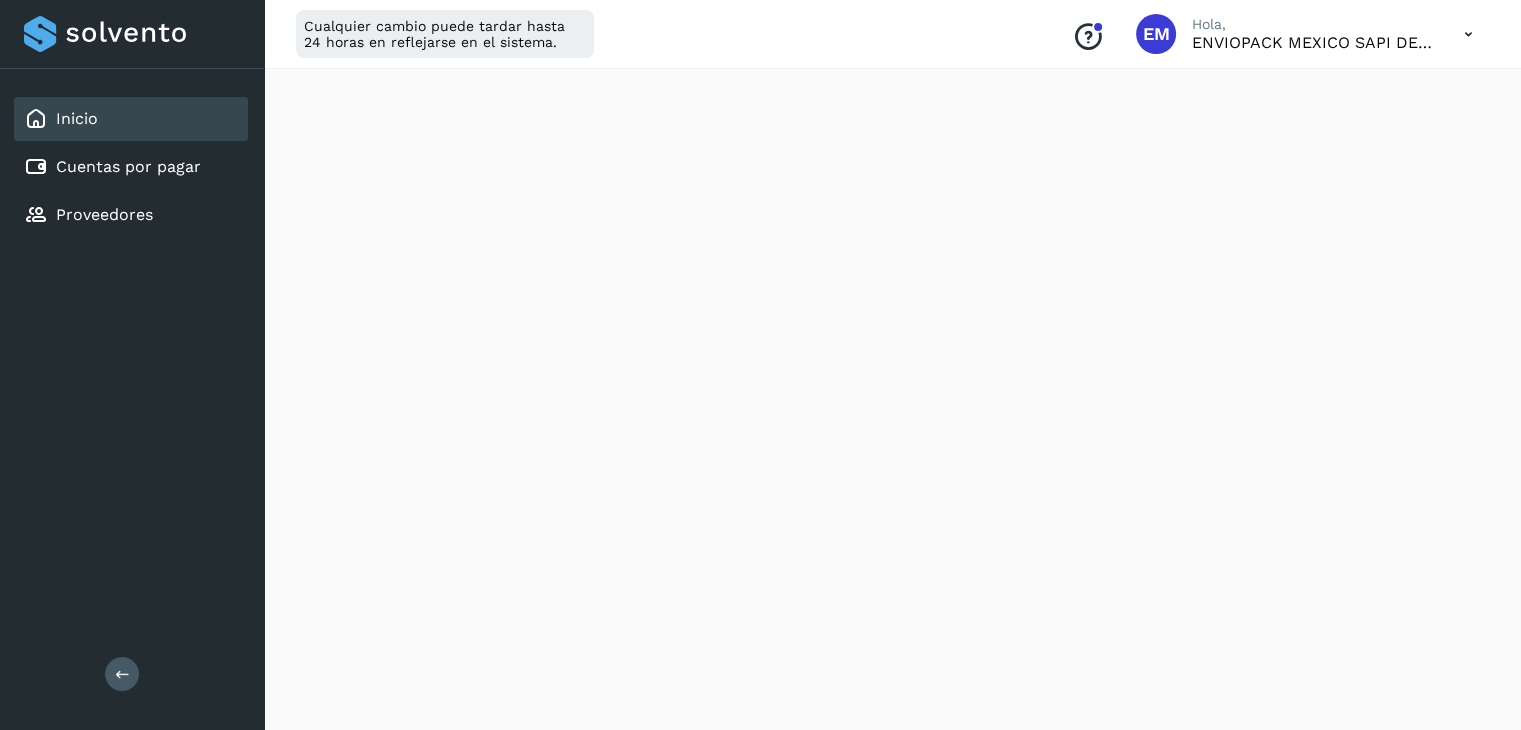 scroll, scrollTop: 0, scrollLeft: 0, axis: both 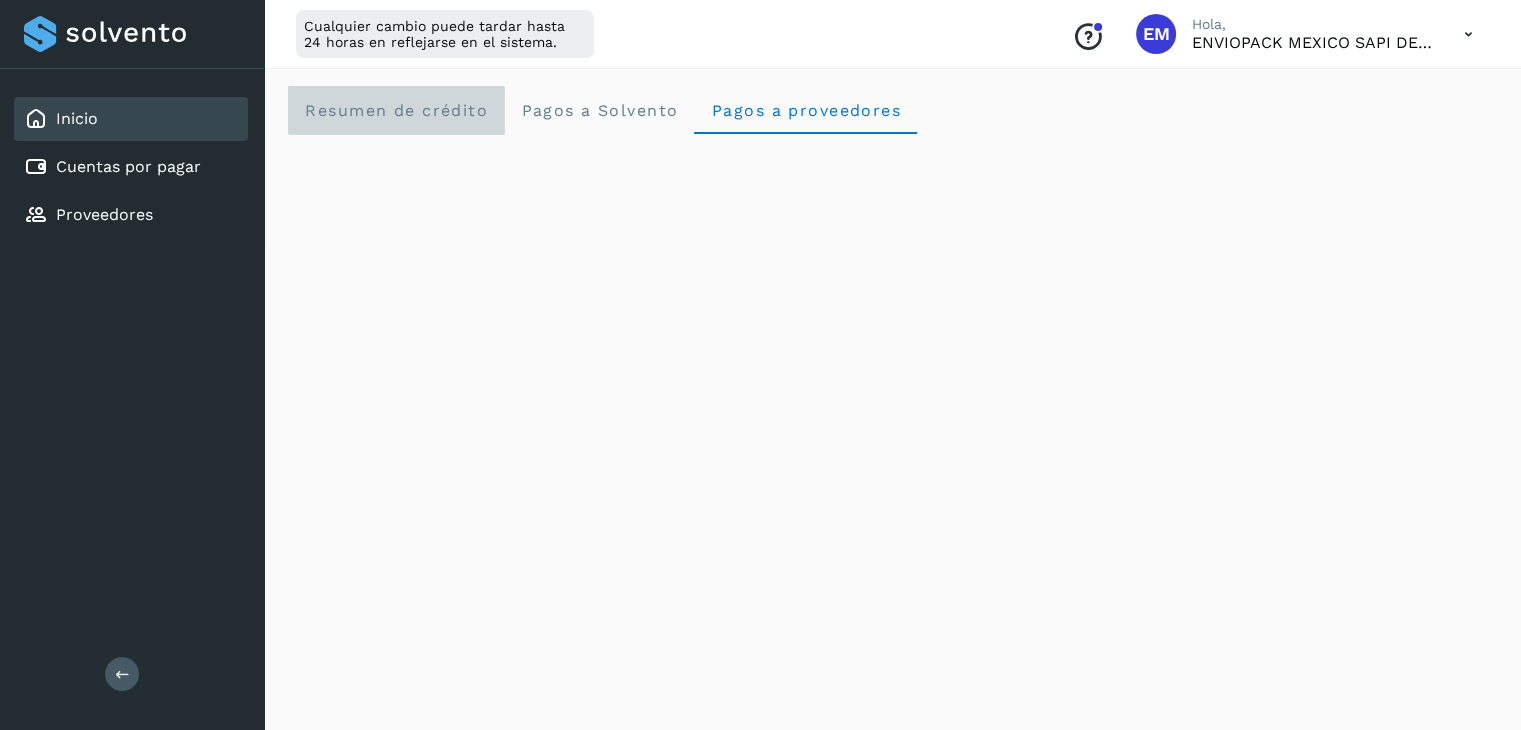 click on "Resumen de crédito" 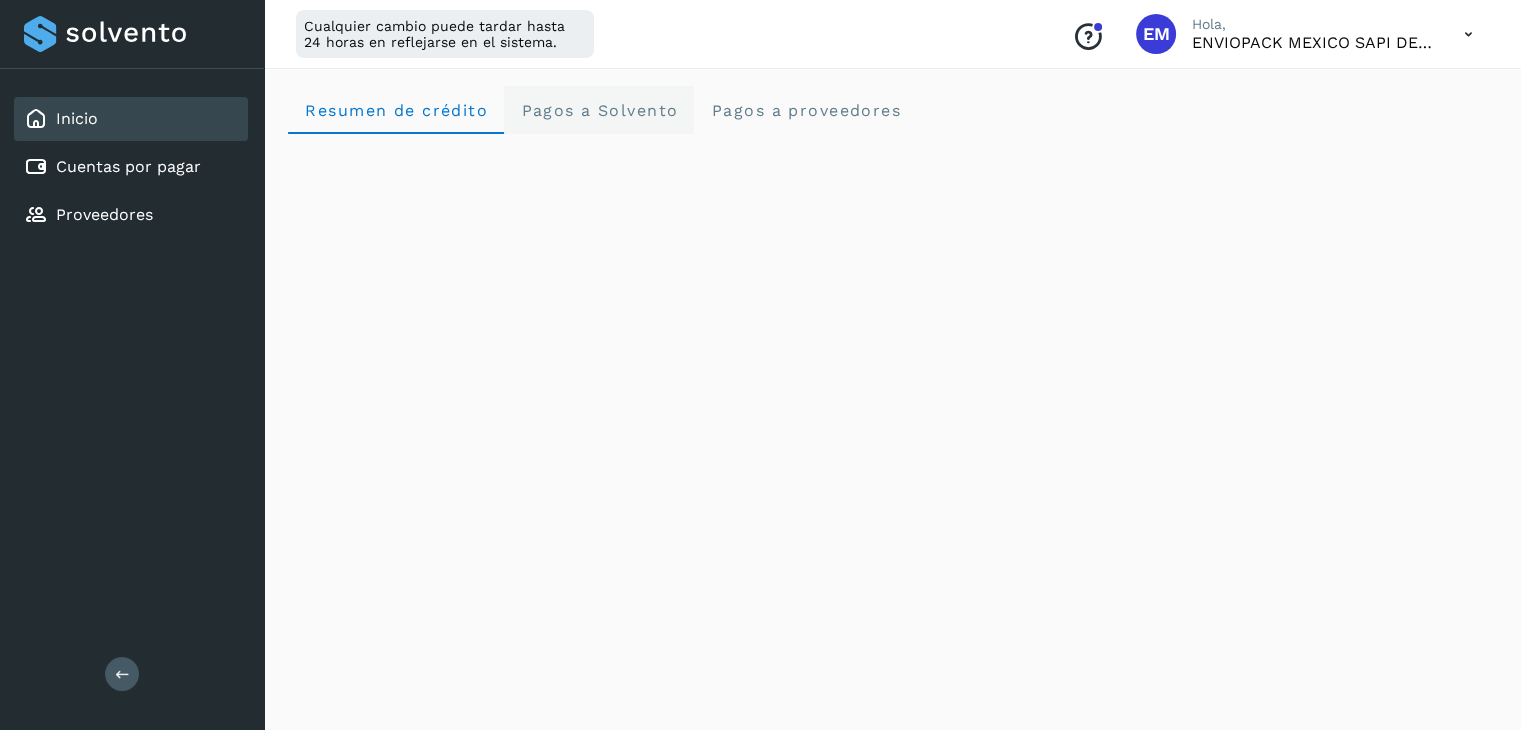 click on "Pagos a Solvento" 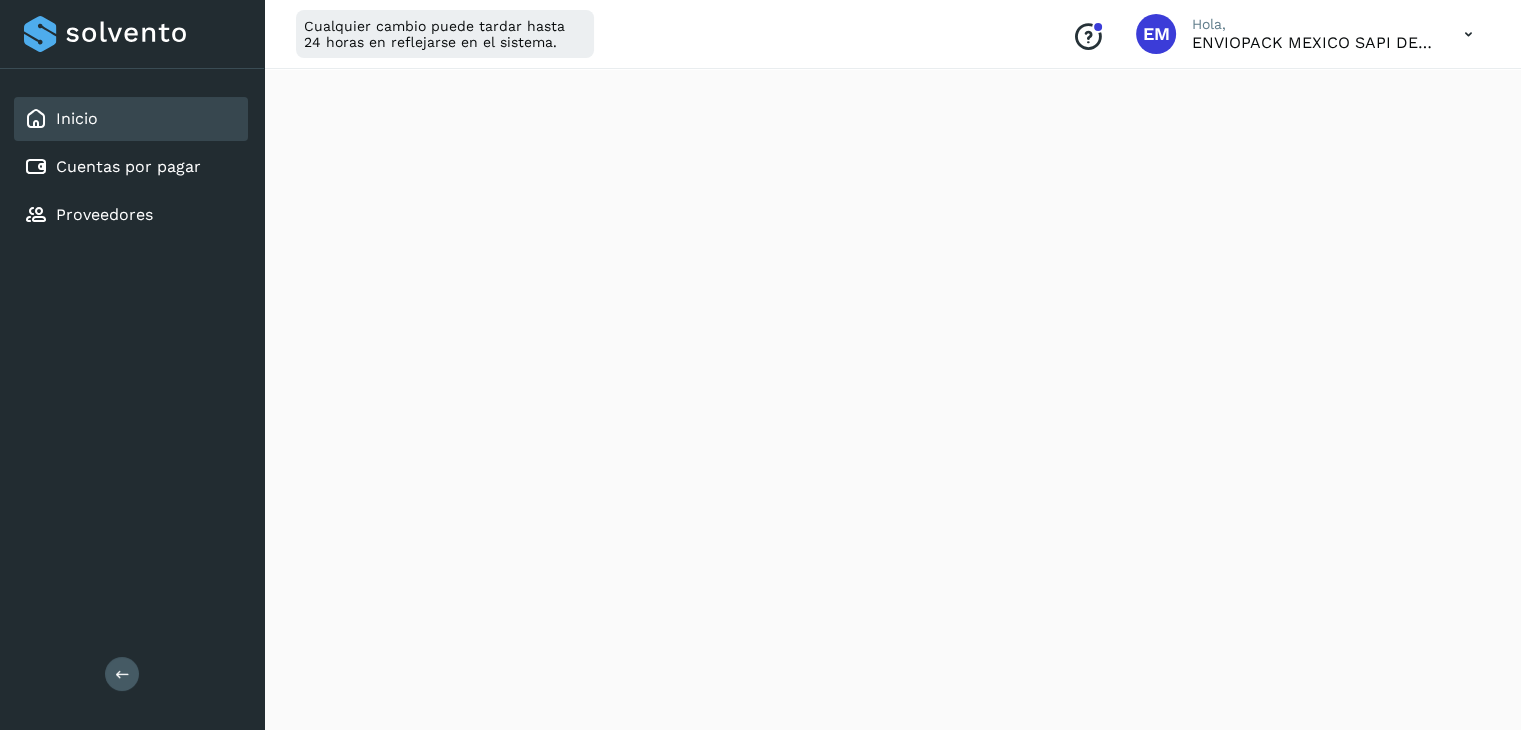 scroll, scrollTop: 0, scrollLeft: 0, axis: both 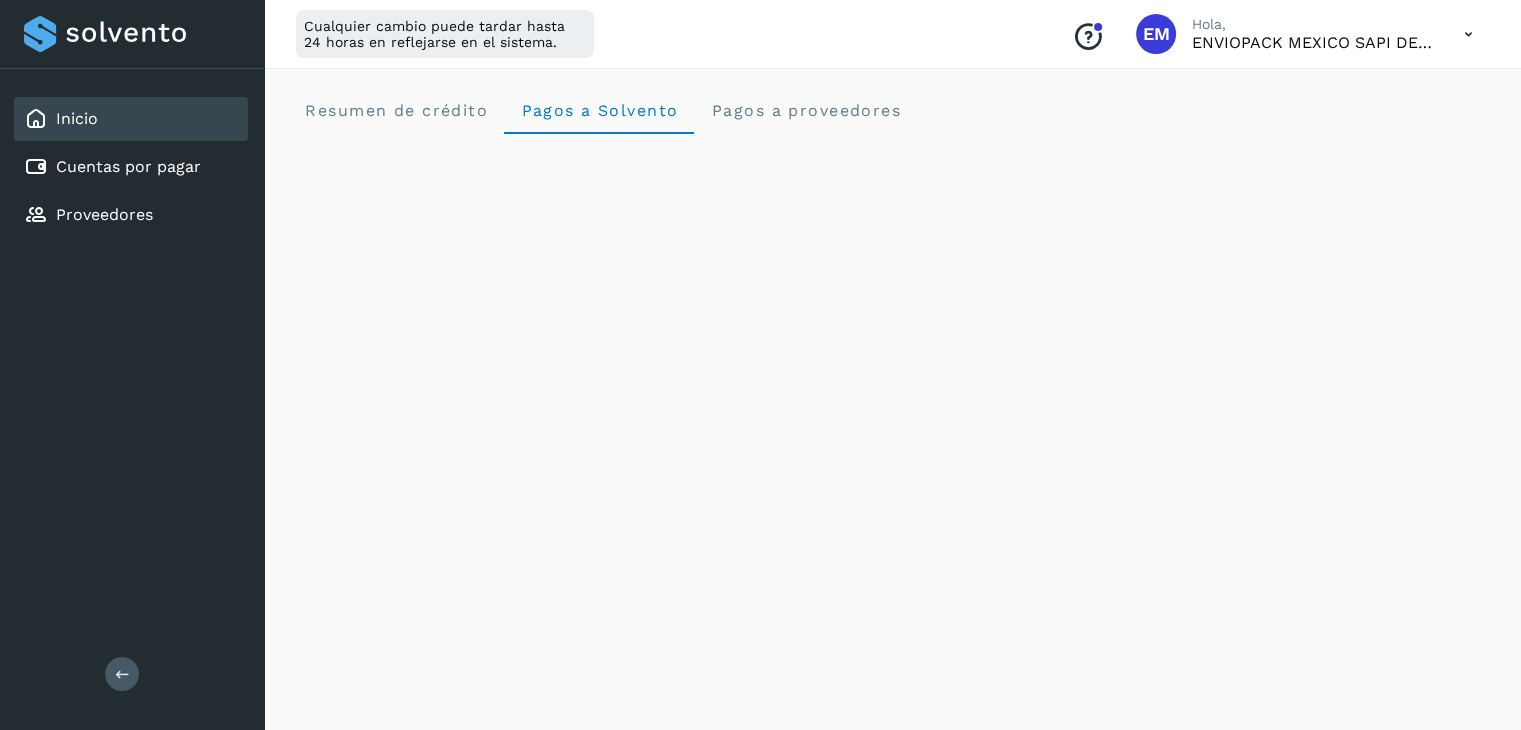 click at bounding box center [1468, 34] 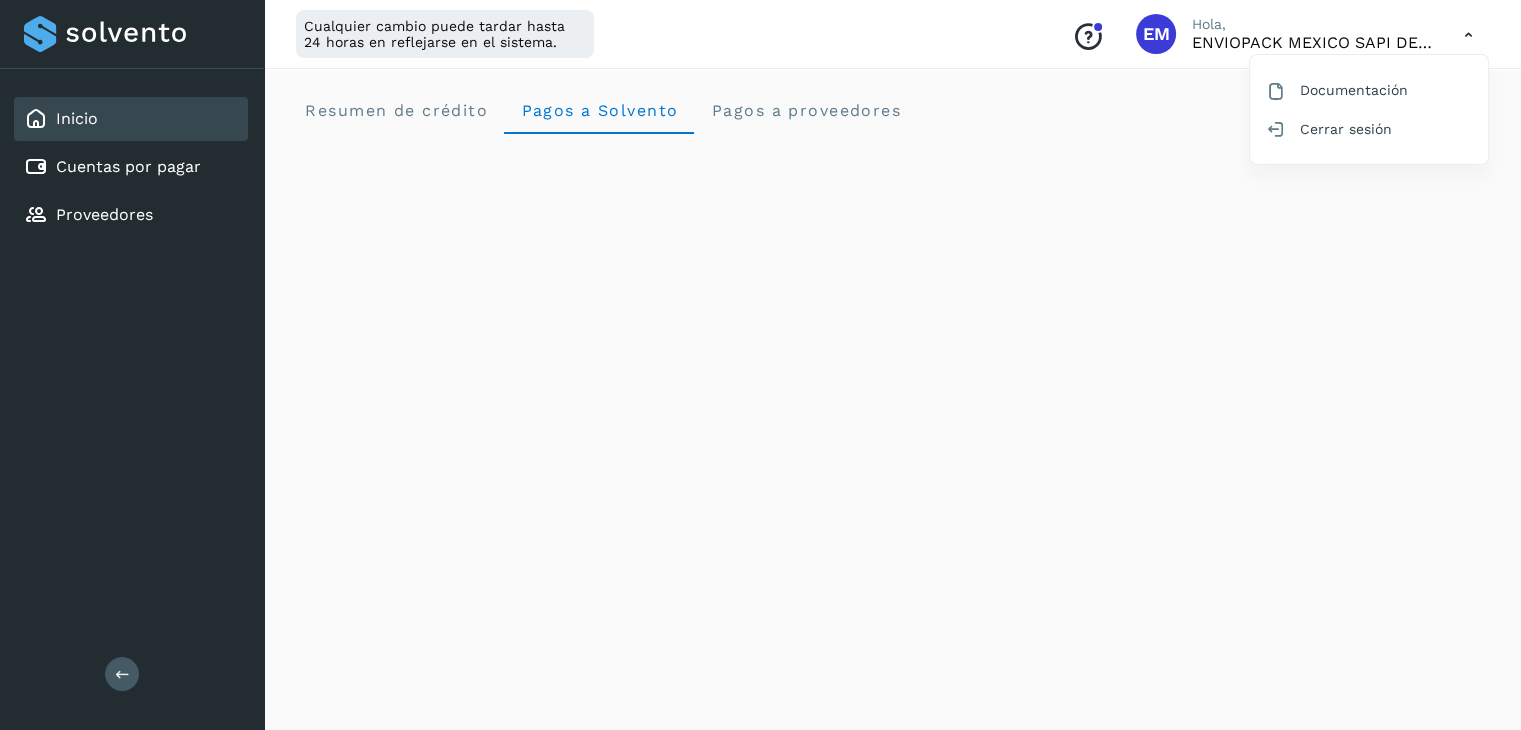 click at bounding box center [760, 365] 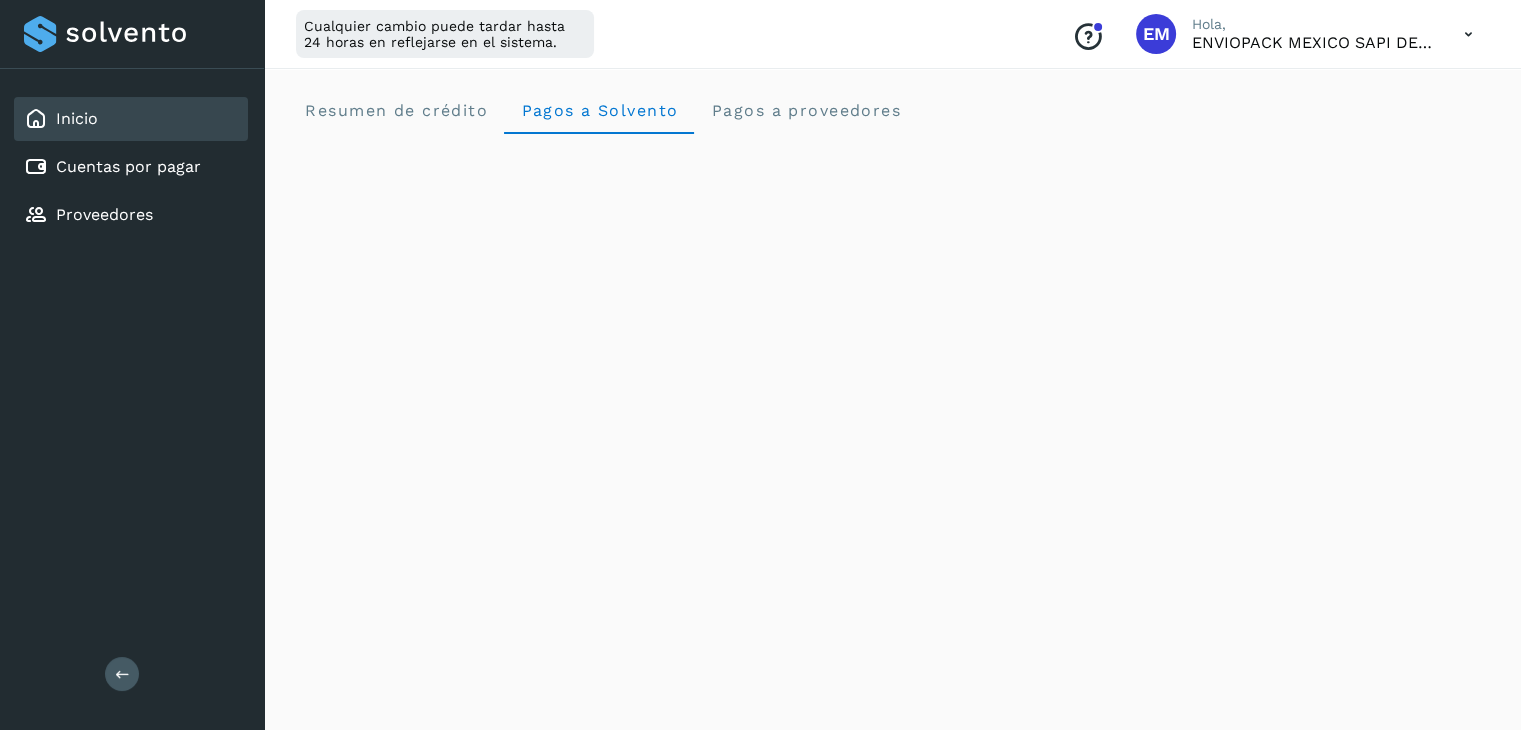 click on "ENVIOPACK MEXICO SAPI DE CV" at bounding box center [1312, 42] 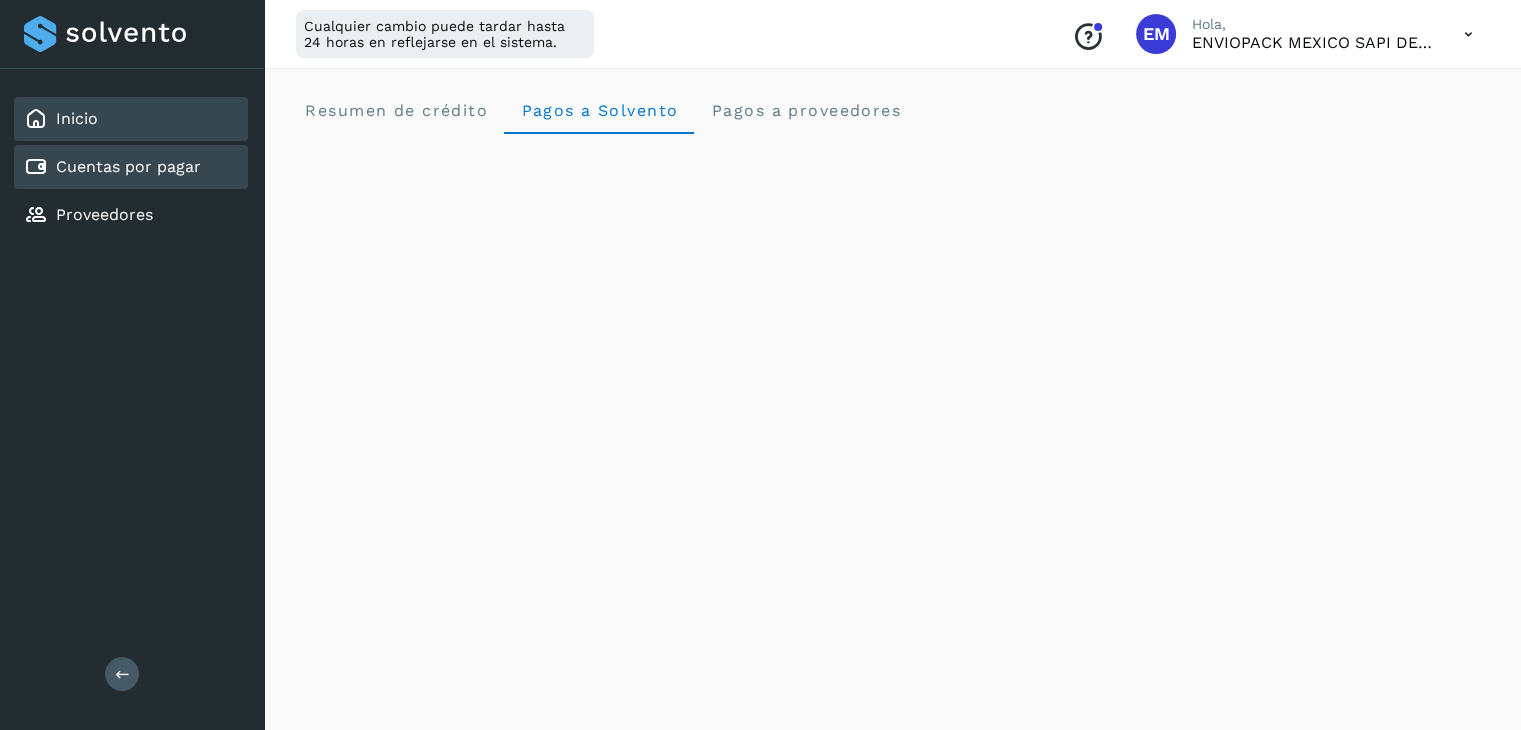 click on "Cuentas por pagar" at bounding box center (128, 166) 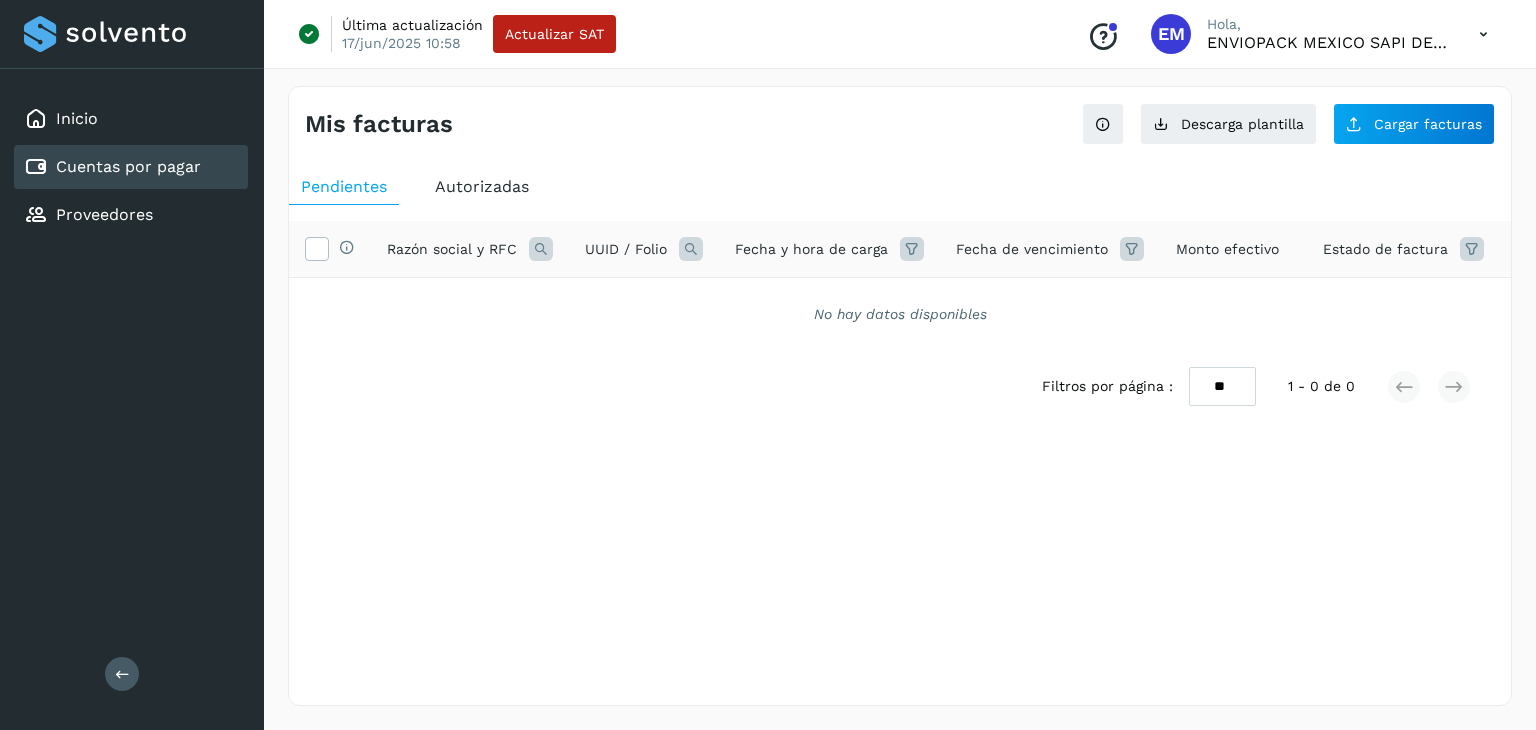 click on "Autorizadas" at bounding box center (482, 186) 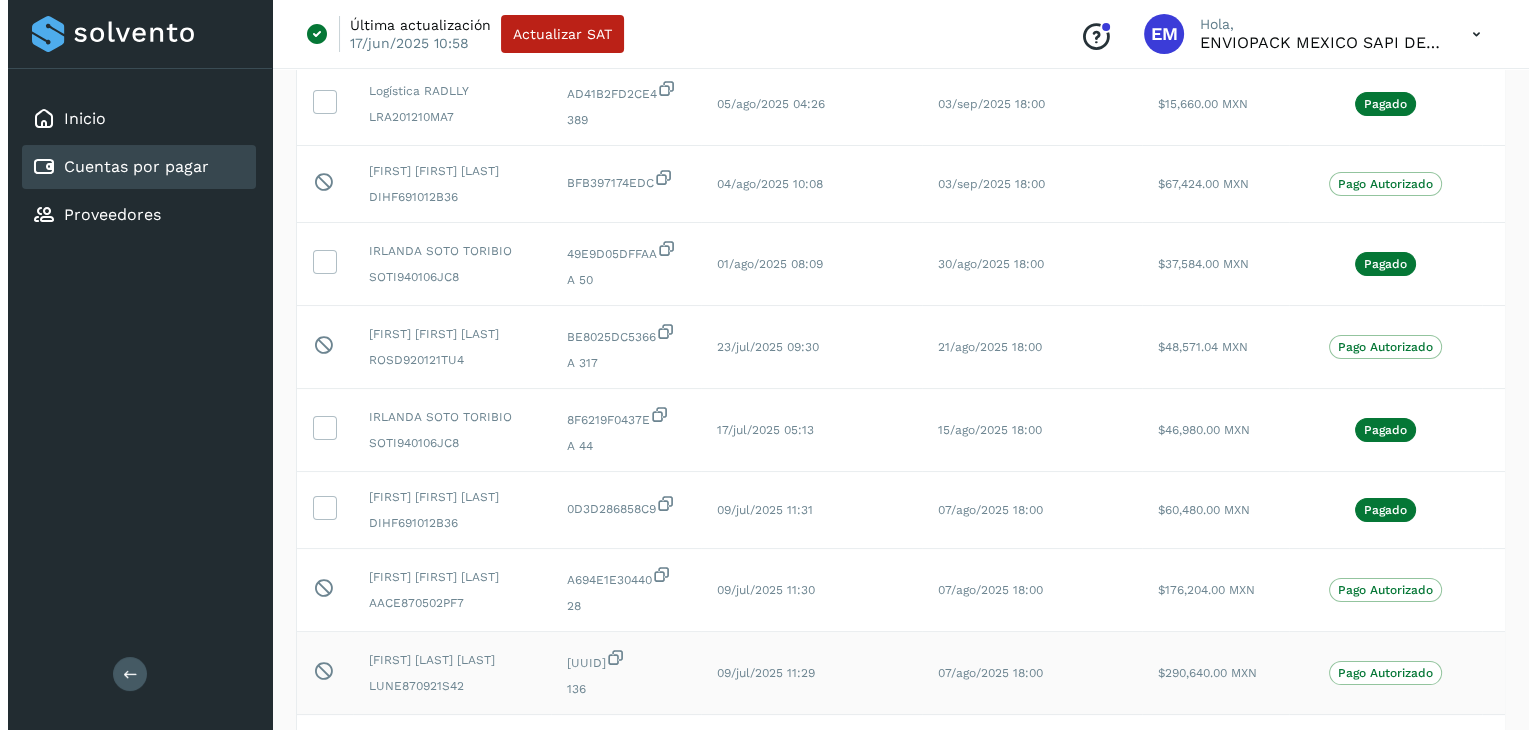 scroll, scrollTop: 0, scrollLeft: 0, axis: both 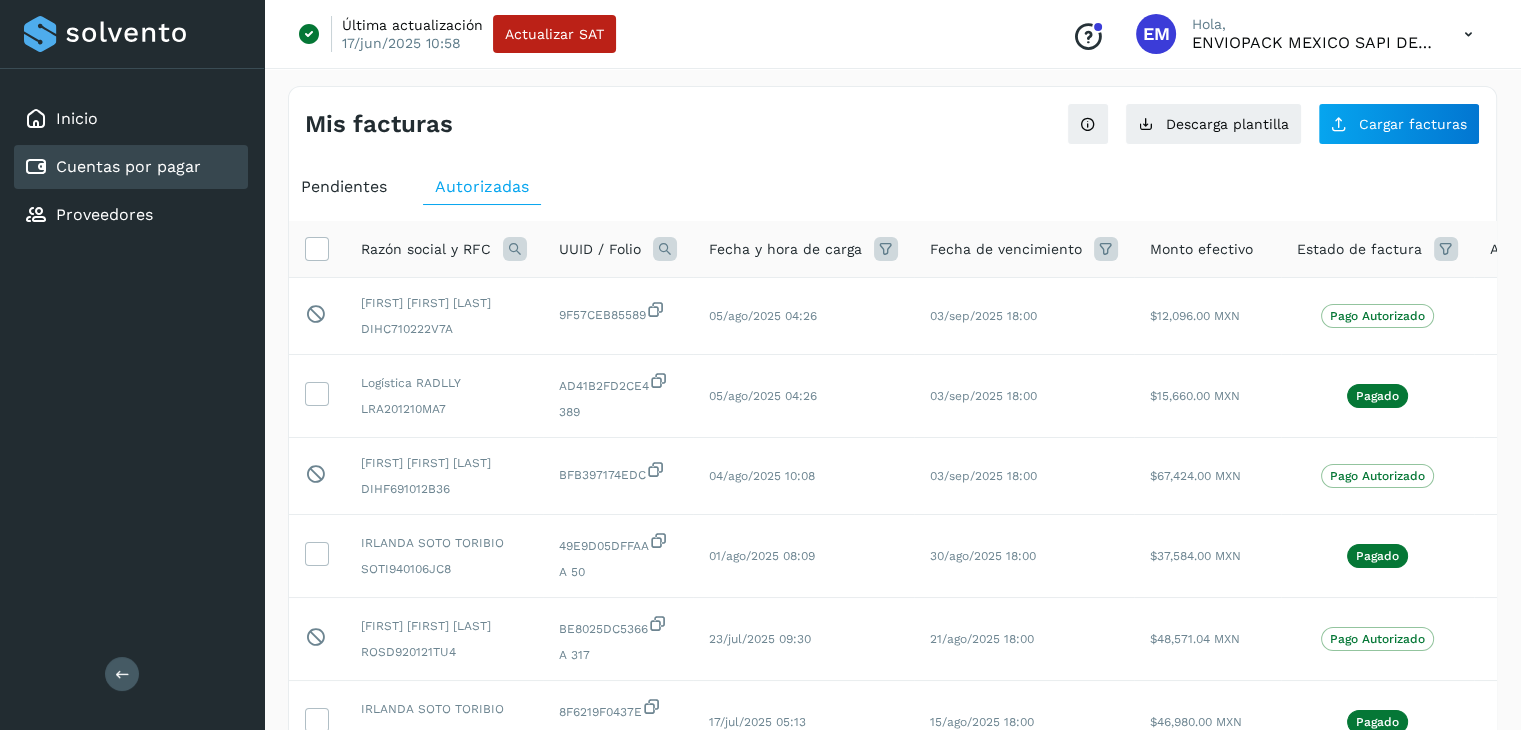 click on "Pendientes" at bounding box center [344, 186] 